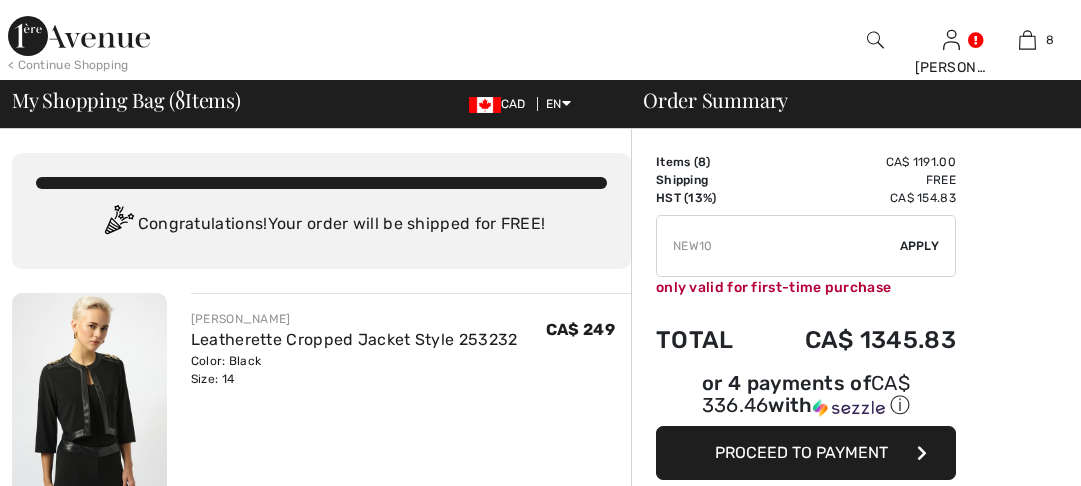 scroll, scrollTop: 0, scrollLeft: 0, axis: both 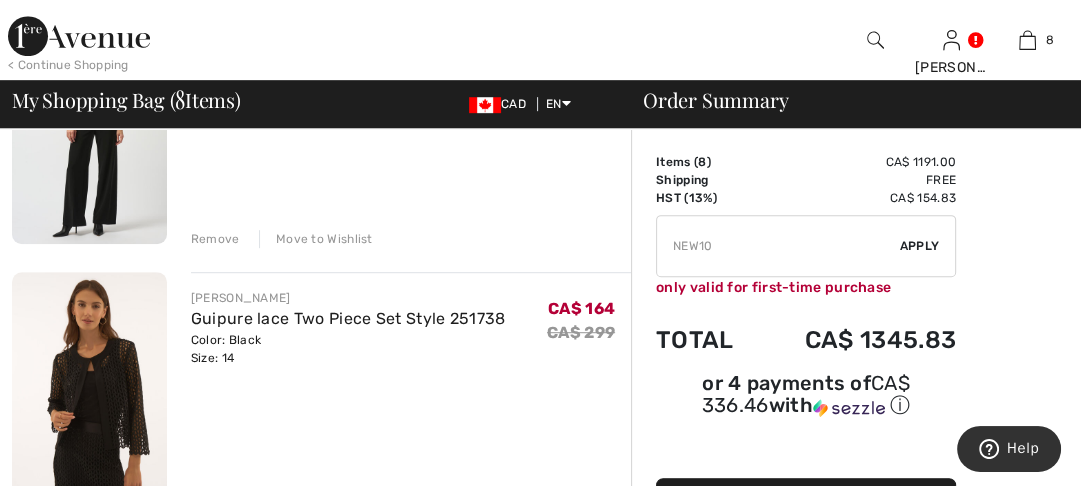 click at bounding box center (89, 388) 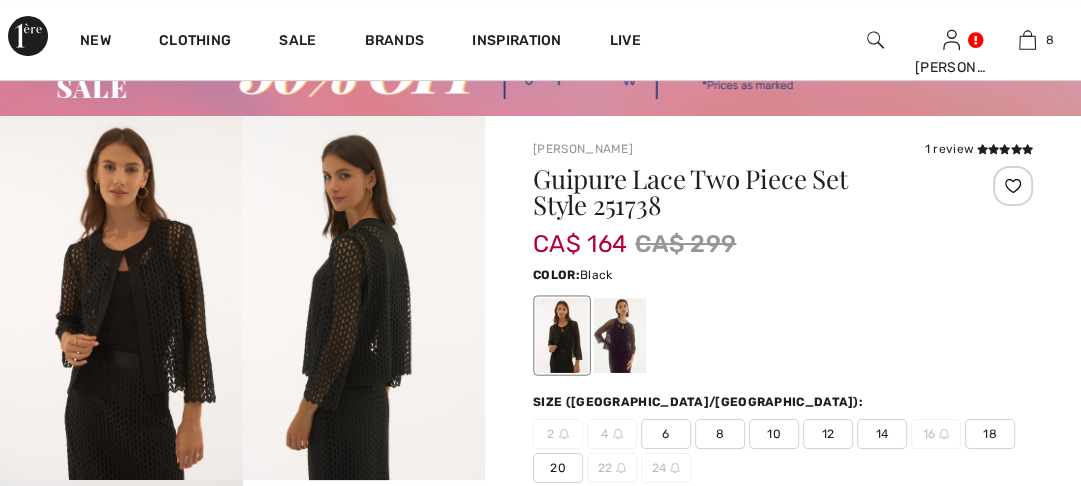 scroll, scrollTop: 160, scrollLeft: 0, axis: vertical 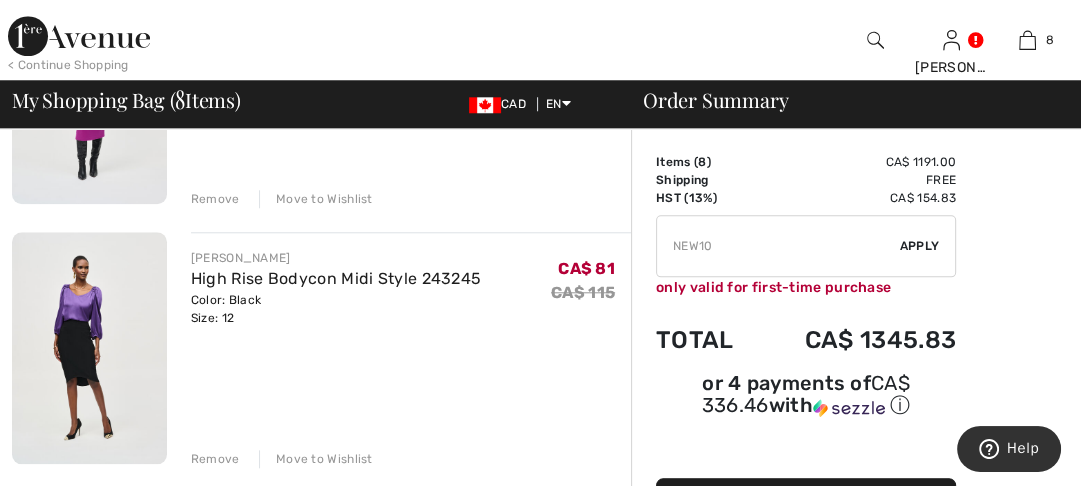 click at bounding box center [89, 348] 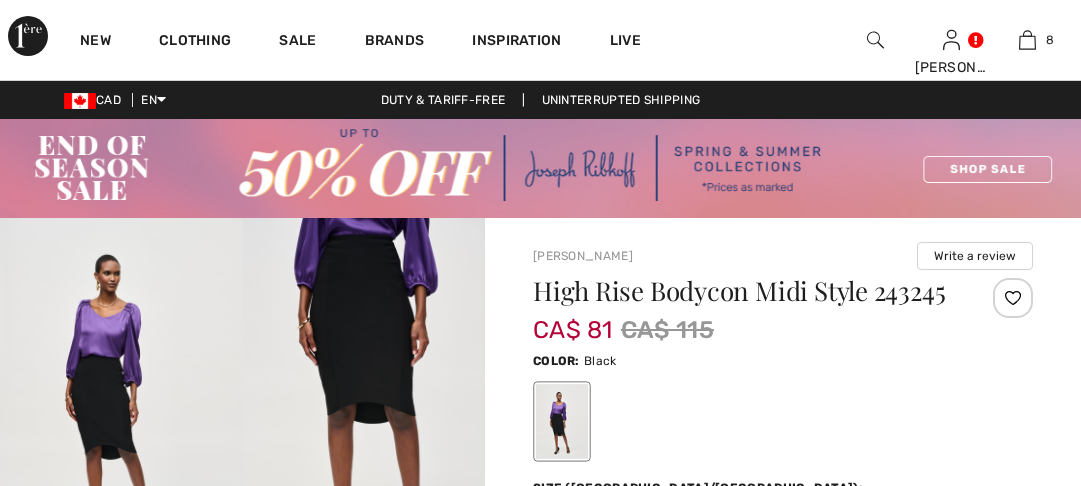 scroll, scrollTop: 0, scrollLeft: 0, axis: both 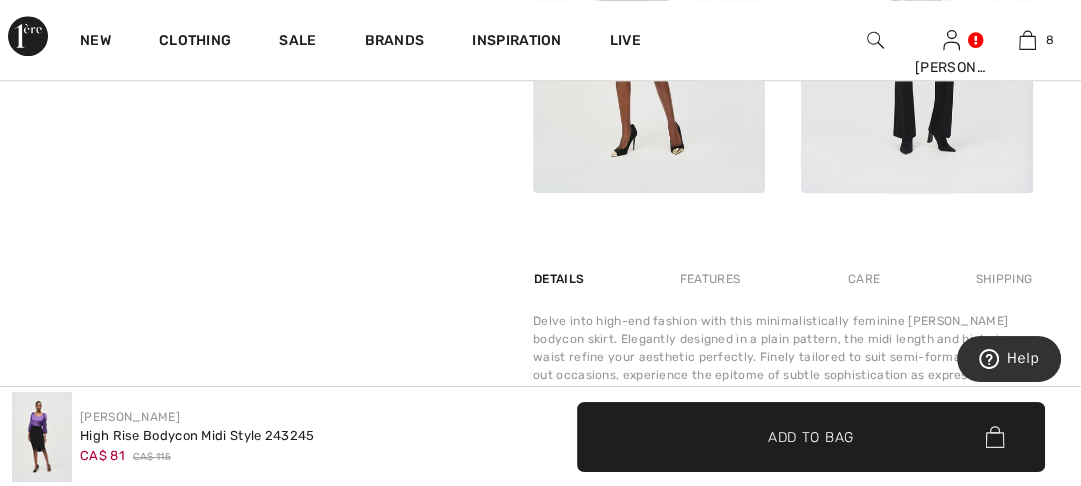 click on "Features" at bounding box center [710, 279] 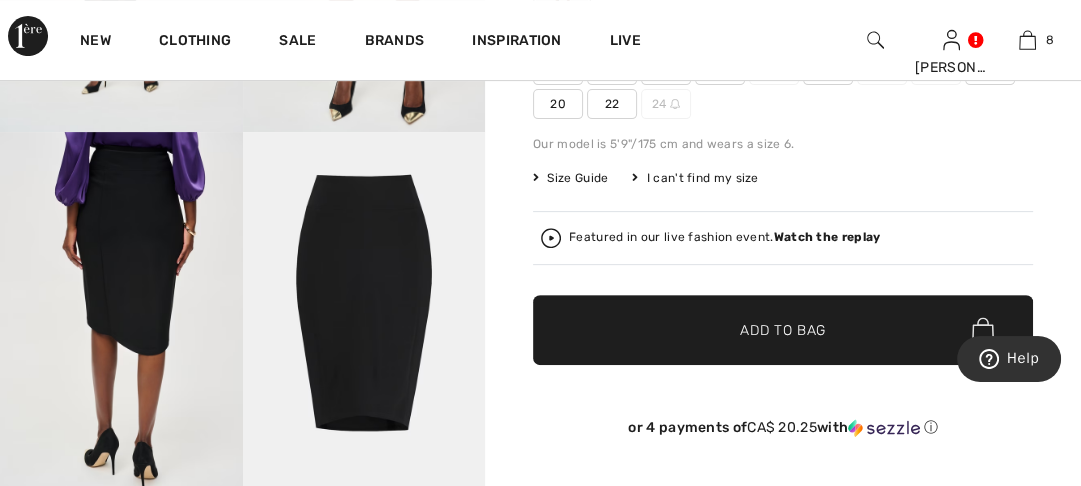 scroll, scrollTop: 400, scrollLeft: 0, axis: vertical 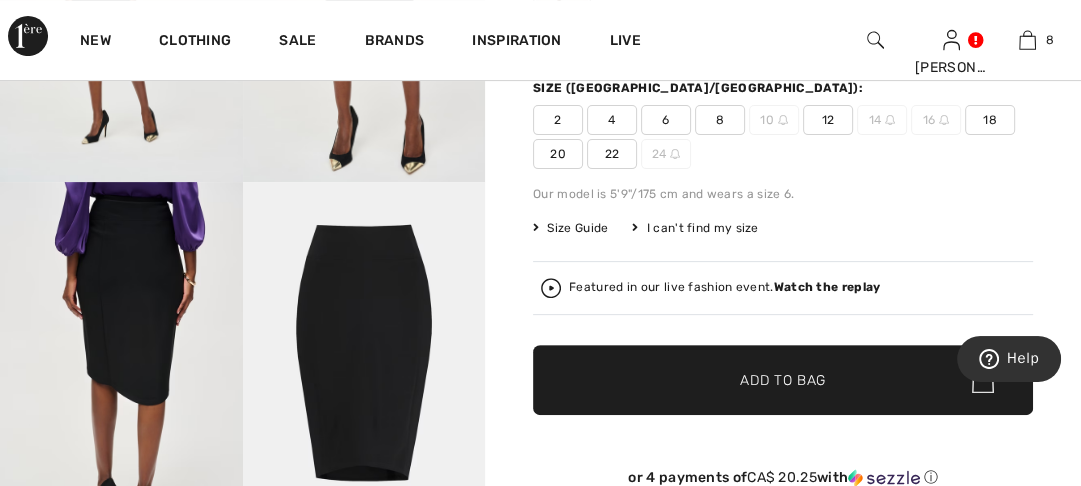 click at bounding box center (364, 364) 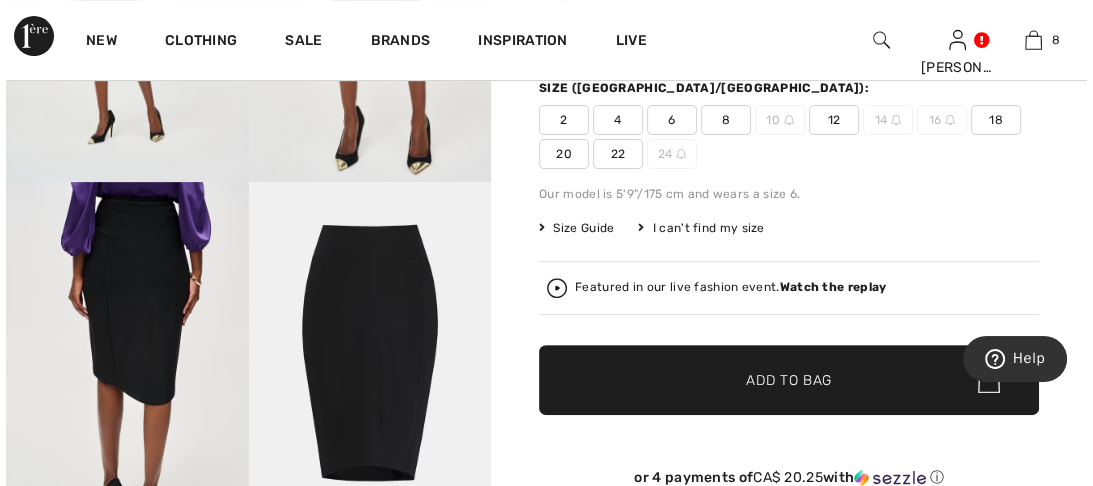 scroll, scrollTop: 401, scrollLeft: 0, axis: vertical 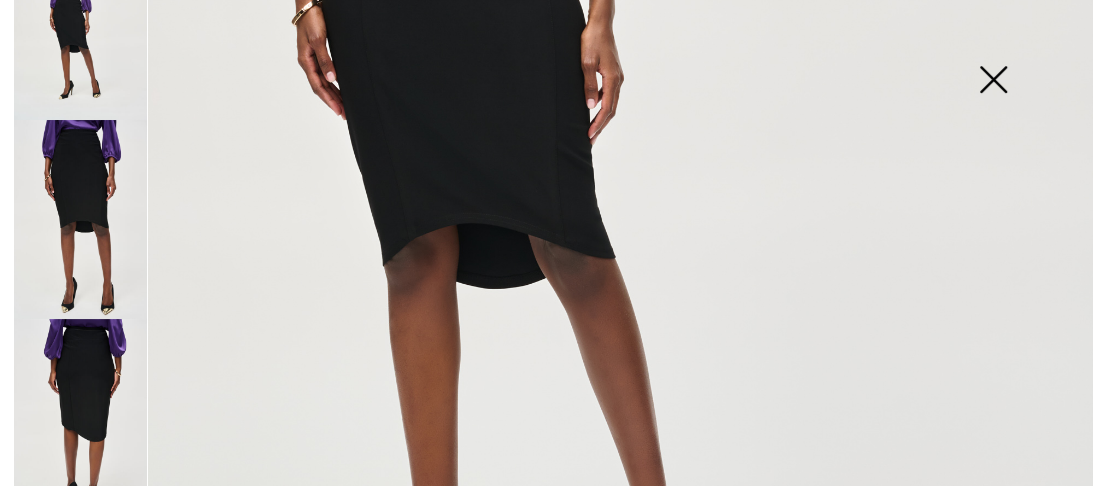 click at bounding box center (993, 81) 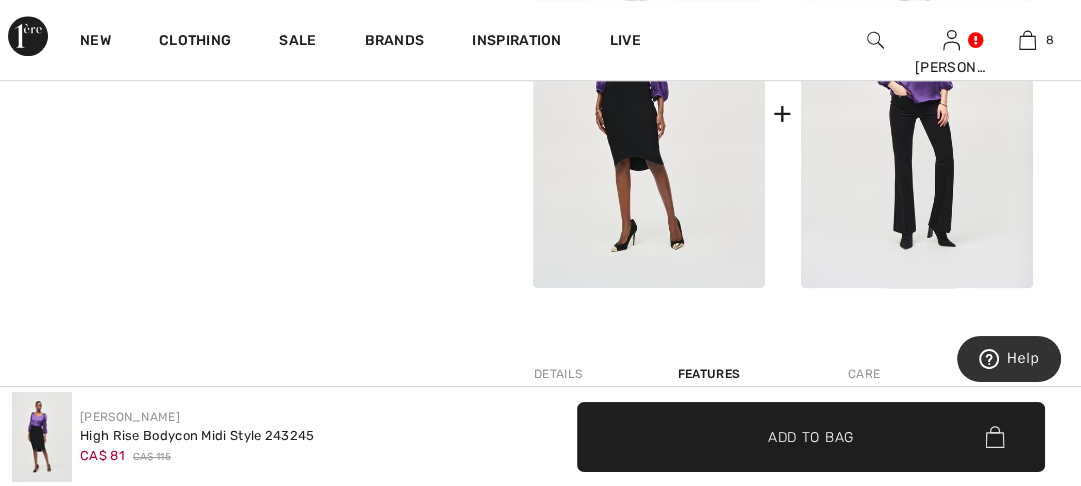 scroll, scrollTop: 1280, scrollLeft: 0, axis: vertical 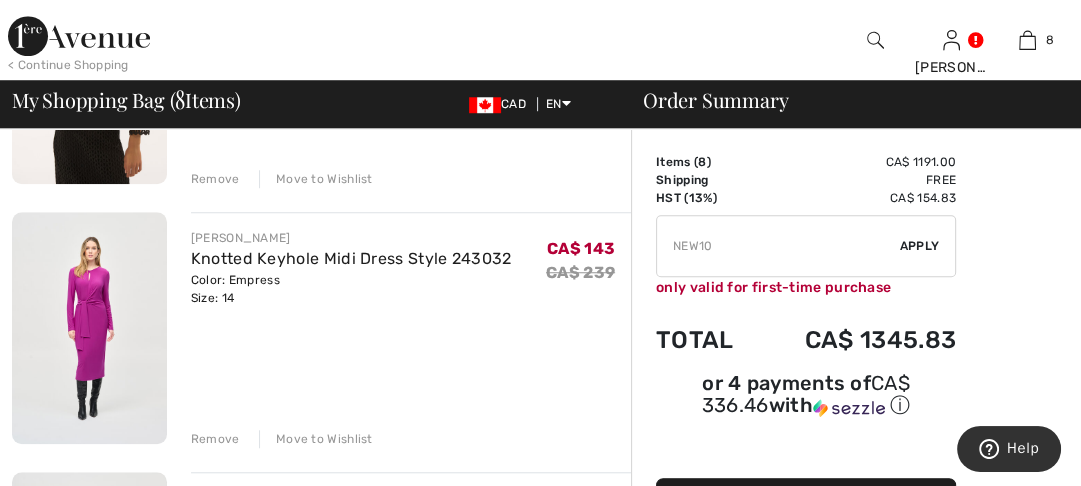 click at bounding box center (89, 328) 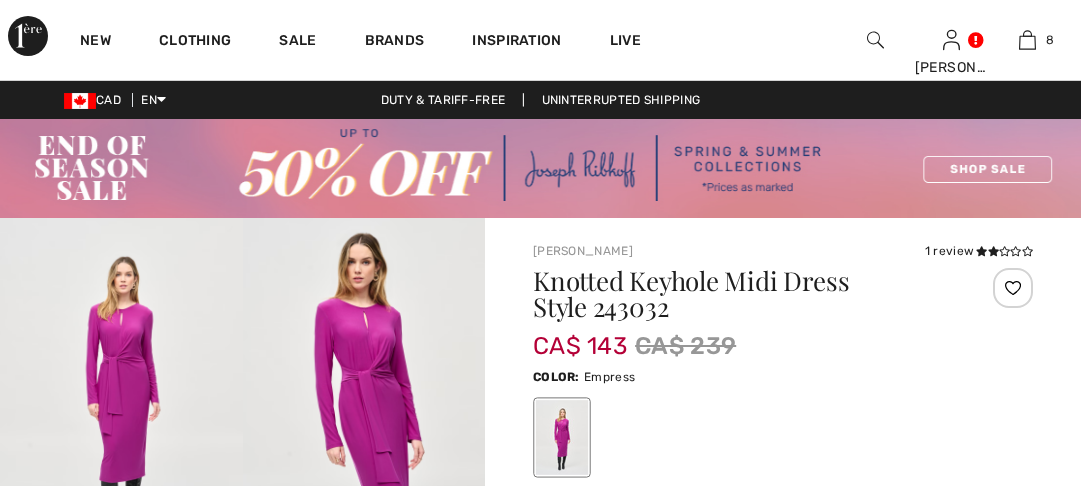 scroll, scrollTop: 0, scrollLeft: 0, axis: both 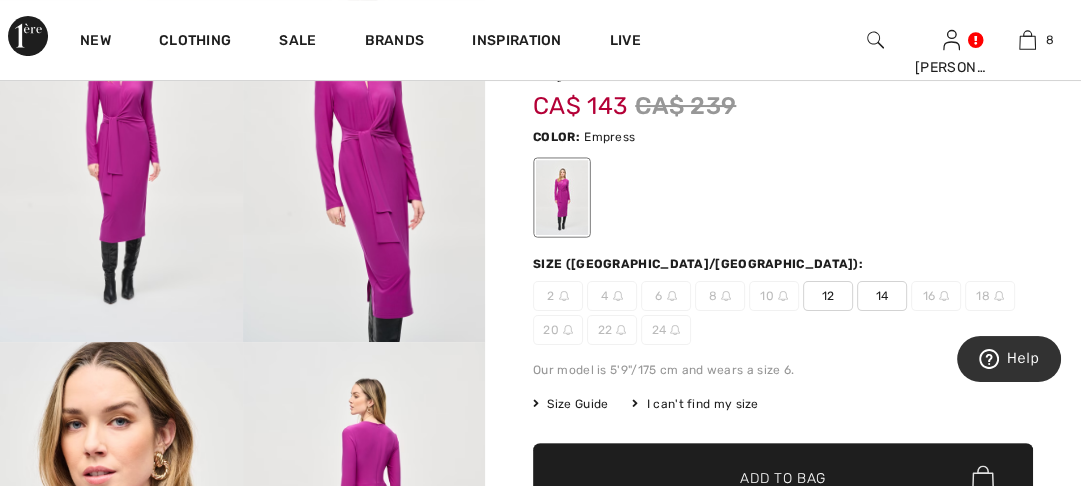 click at bounding box center [364, 160] 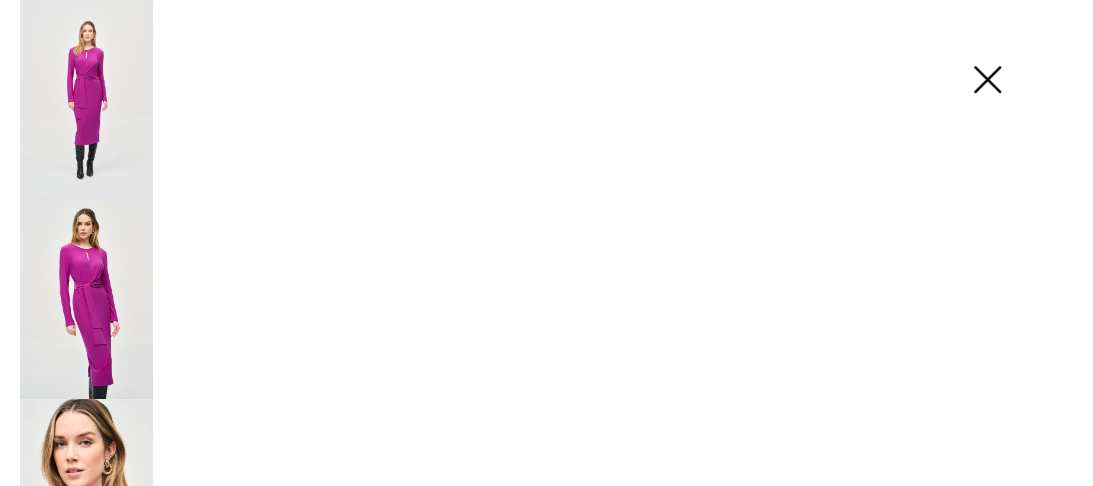 scroll, scrollTop: 241, scrollLeft: 0, axis: vertical 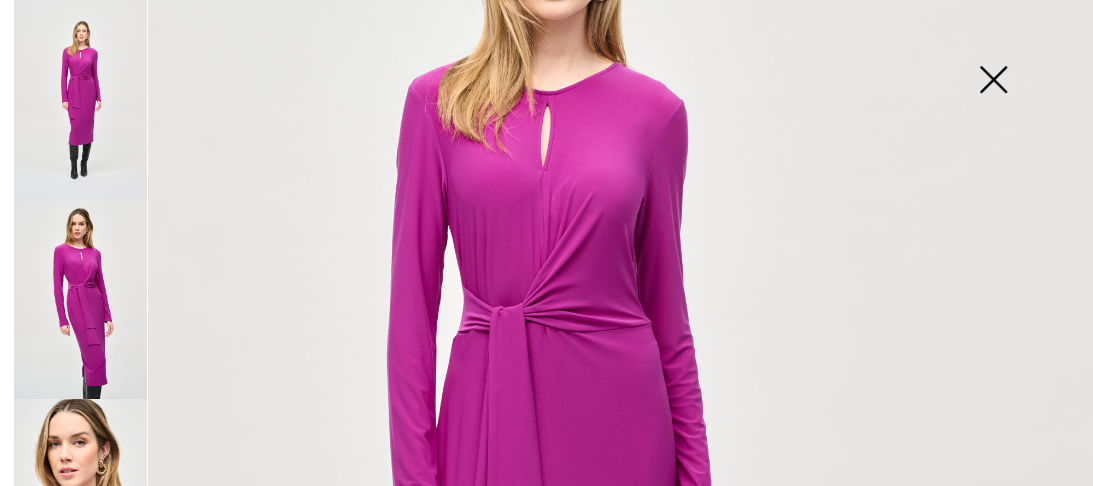 click at bounding box center (993, 81) 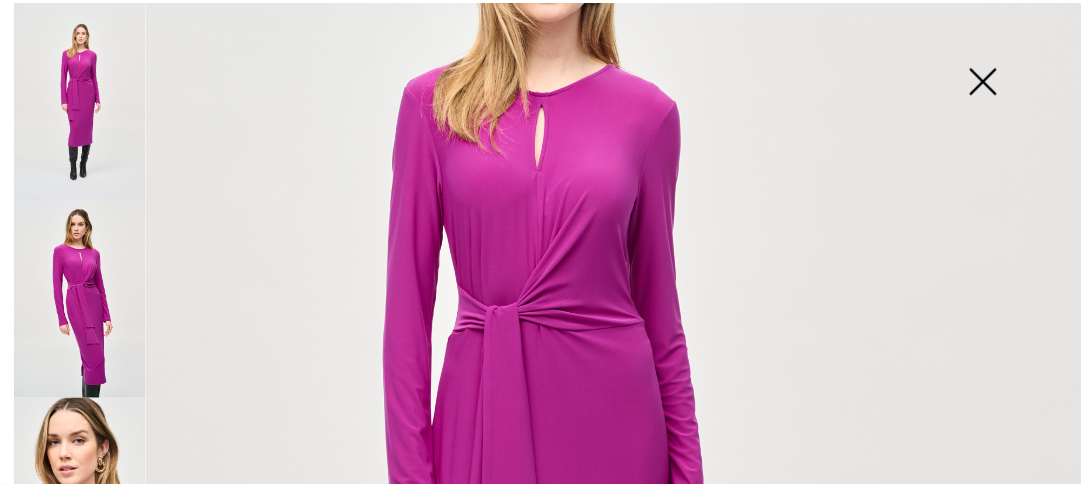 scroll, scrollTop: 240, scrollLeft: 0, axis: vertical 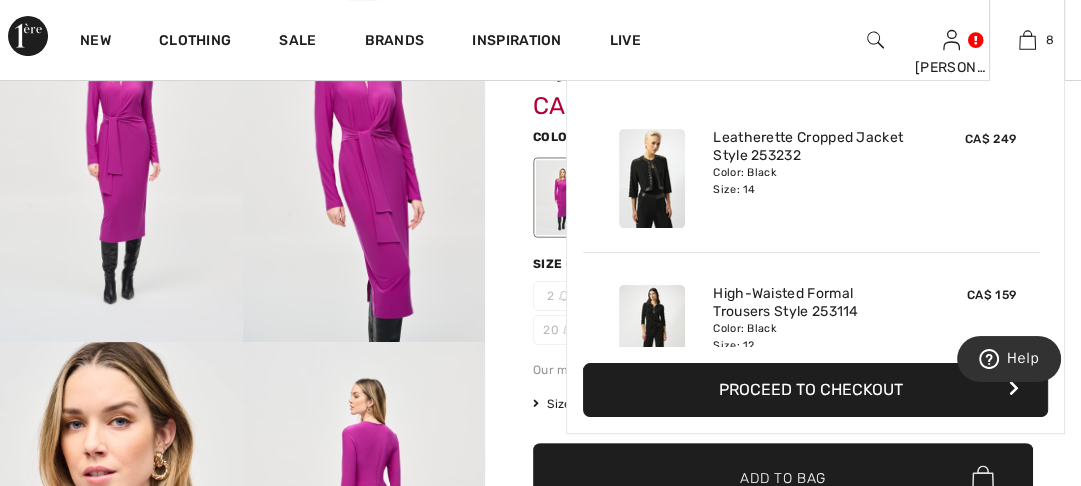 click on "Proceed to Checkout" at bounding box center (815, 390) 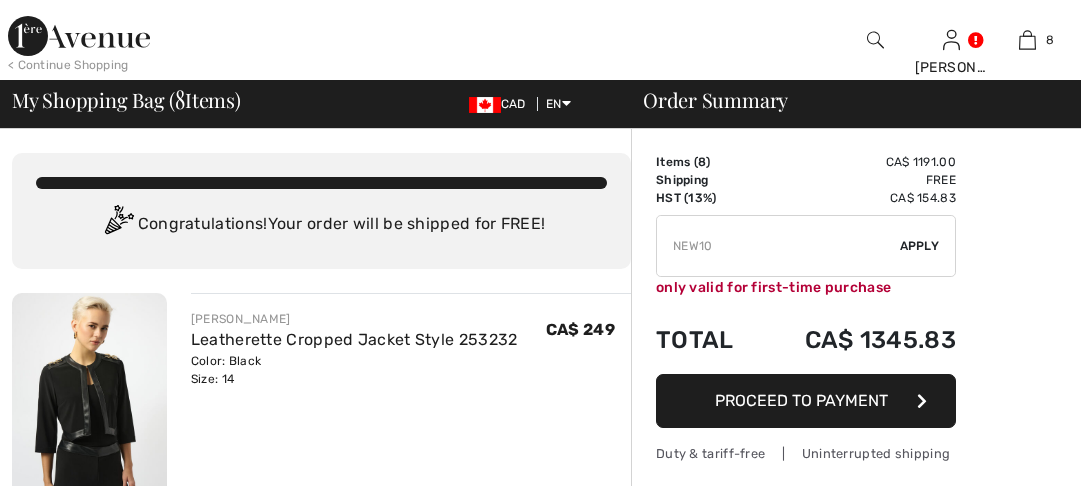 scroll, scrollTop: 0, scrollLeft: 0, axis: both 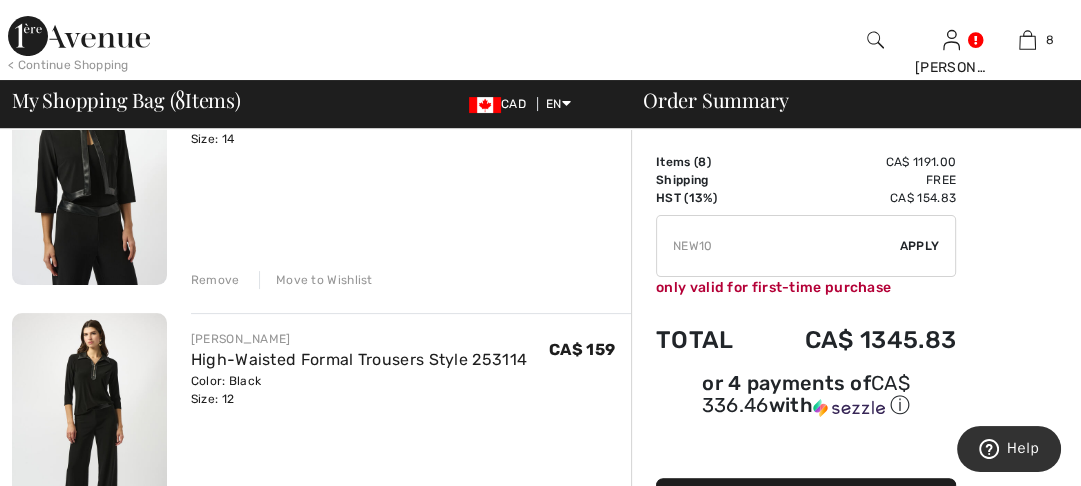 click on "Move to Wishlist" at bounding box center (316, 280) 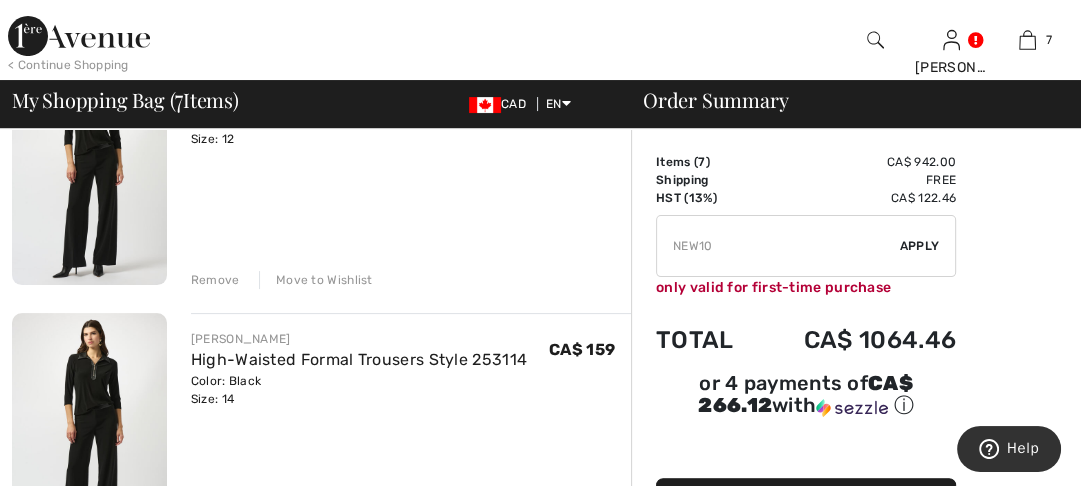 scroll, scrollTop: 215, scrollLeft: 0, axis: vertical 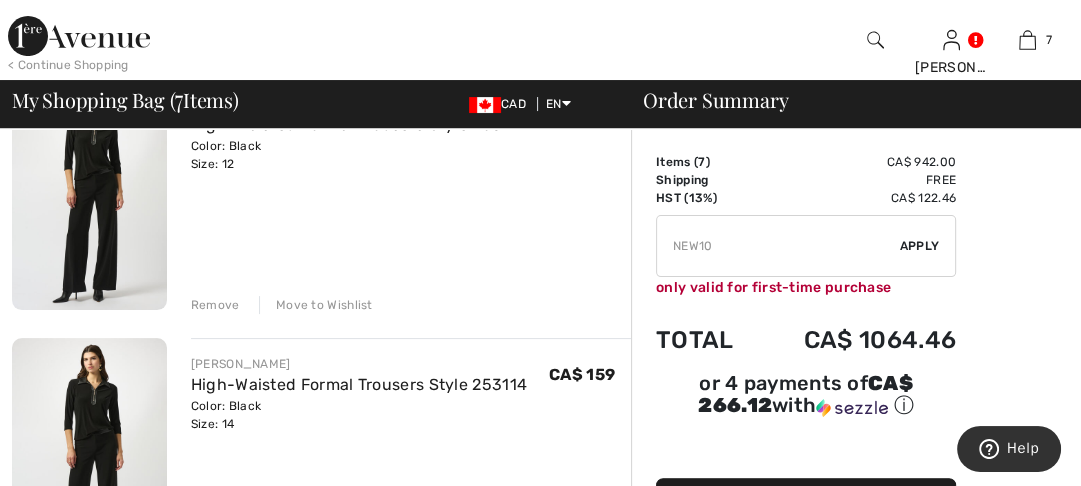 click on "Move to Wishlist" at bounding box center [316, 305] 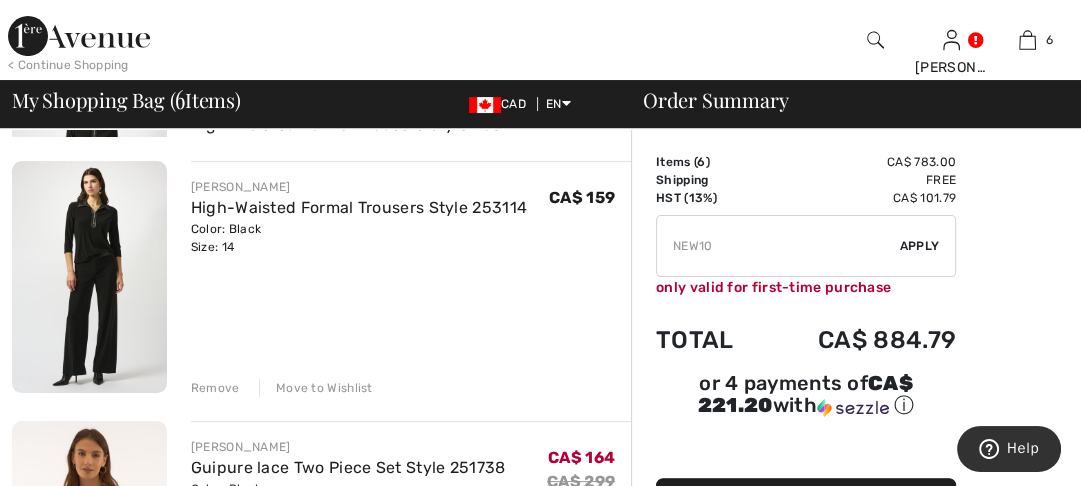 scroll, scrollTop: 191, scrollLeft: 0, axis: vertical 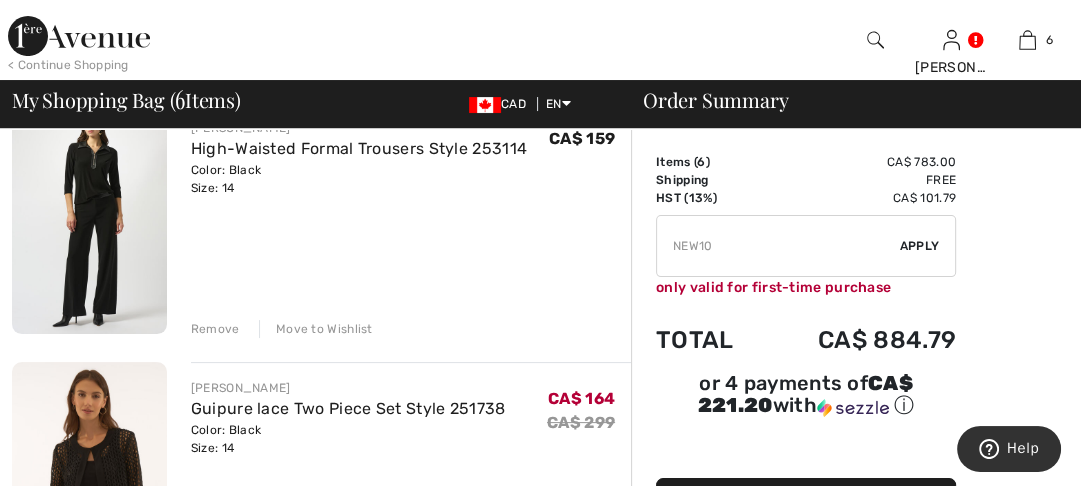 click on "Move to Wishlist" at bounding box center (316, 329) 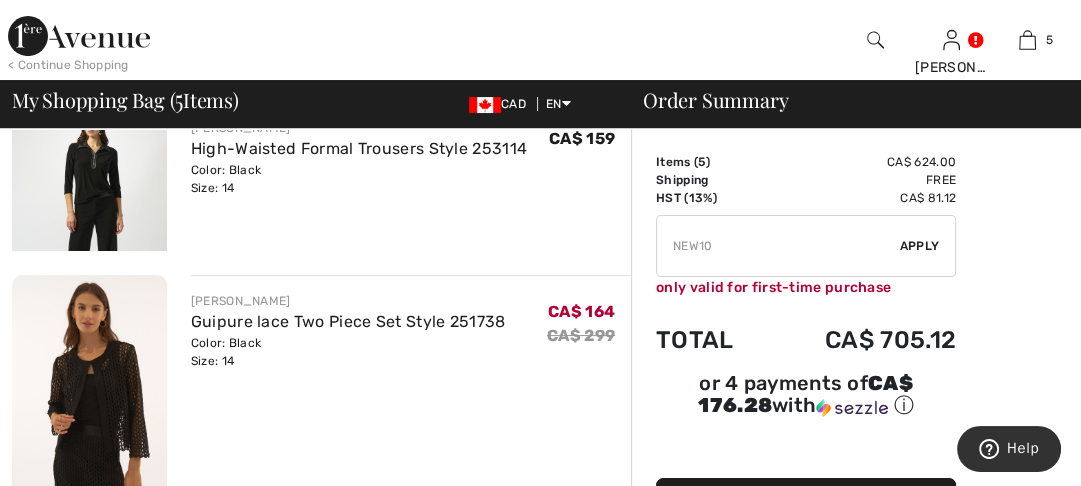 scroll, scrollTop: 167, scrollLeft: 0, axis: vertical 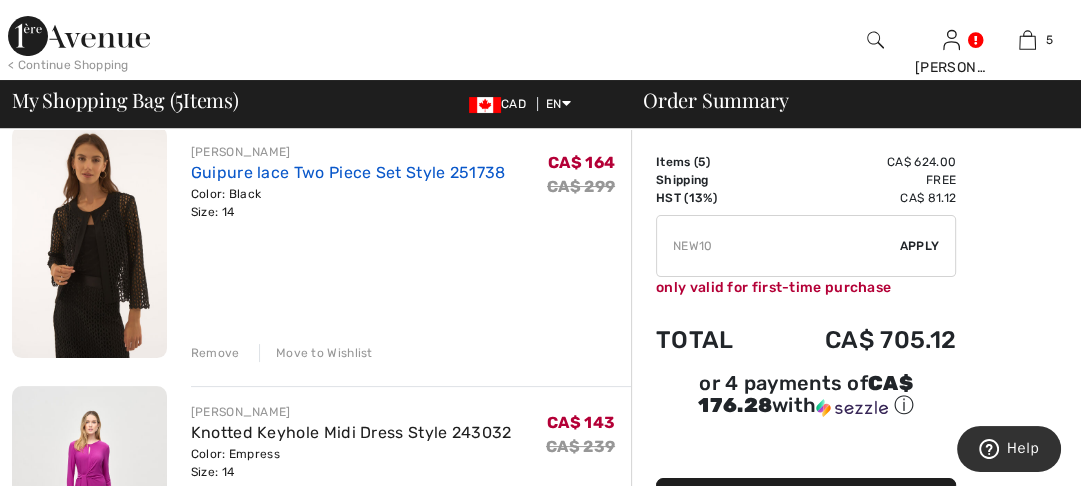 click on "Guipure lace Two Piece Set Style 251738" at bounding box center (348, 172) 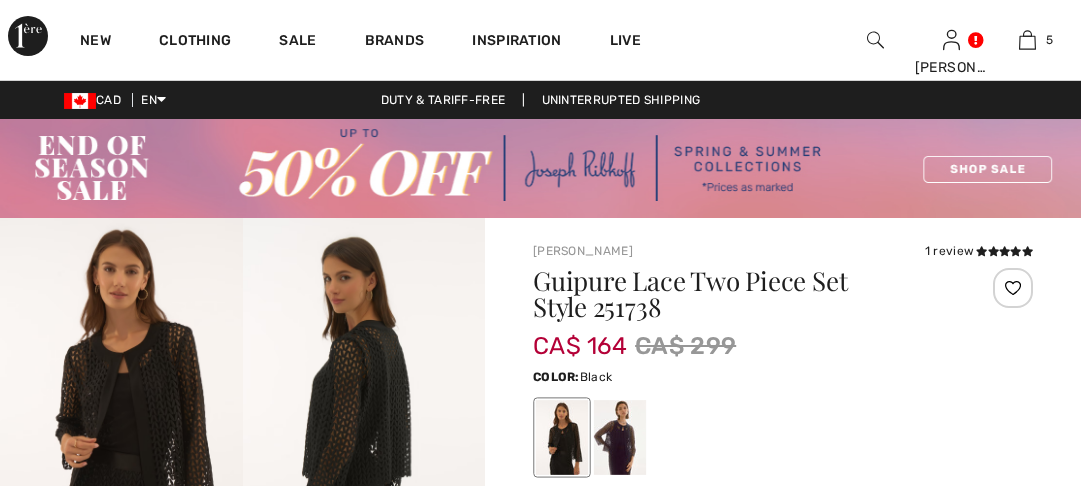 scroll, scrollTop: 160, scrollLeft: 0, axis: vertical 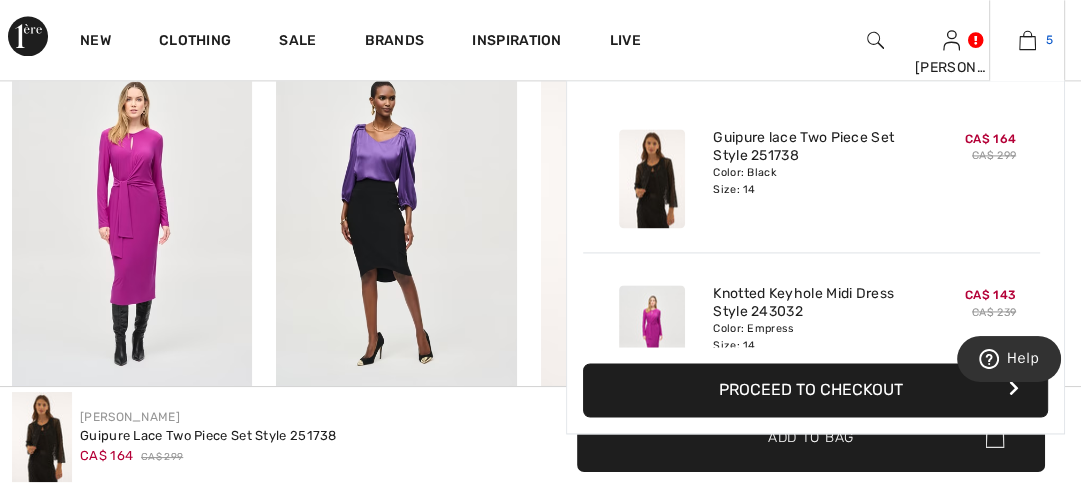 click on "5" at bounding box center (1027, 40) 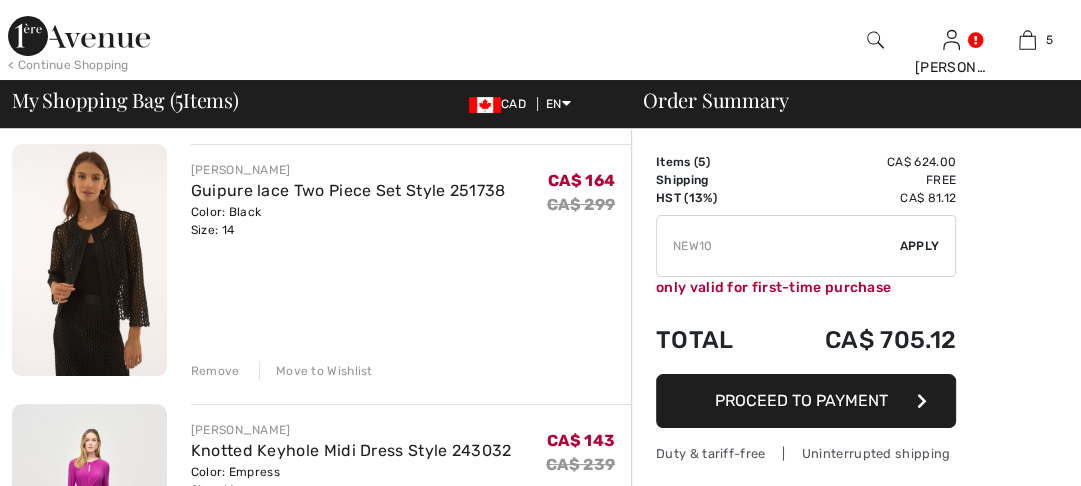scroll, scrollTop: 160, scrollLeft: 0, axis: vertical 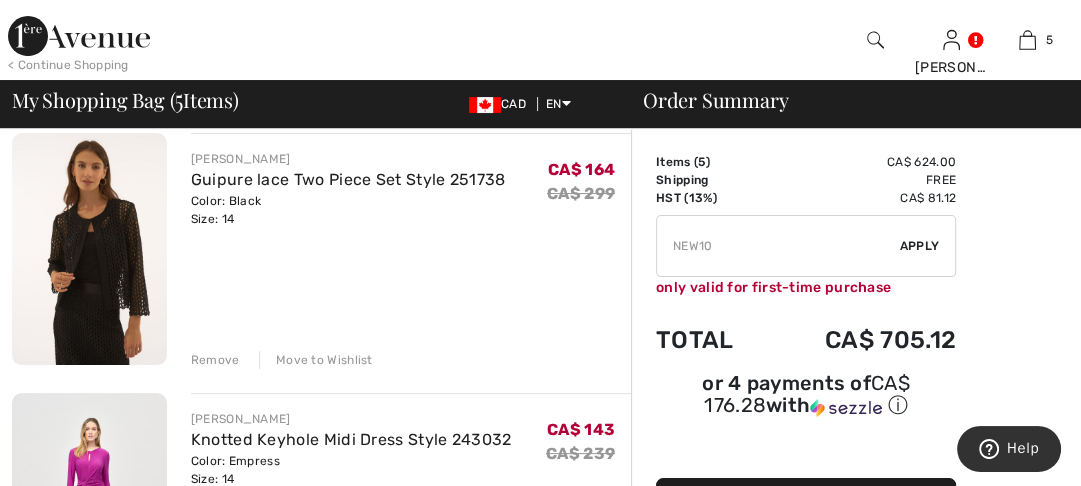 click on "Move to Wishlist" at bounding box center (316, 360) 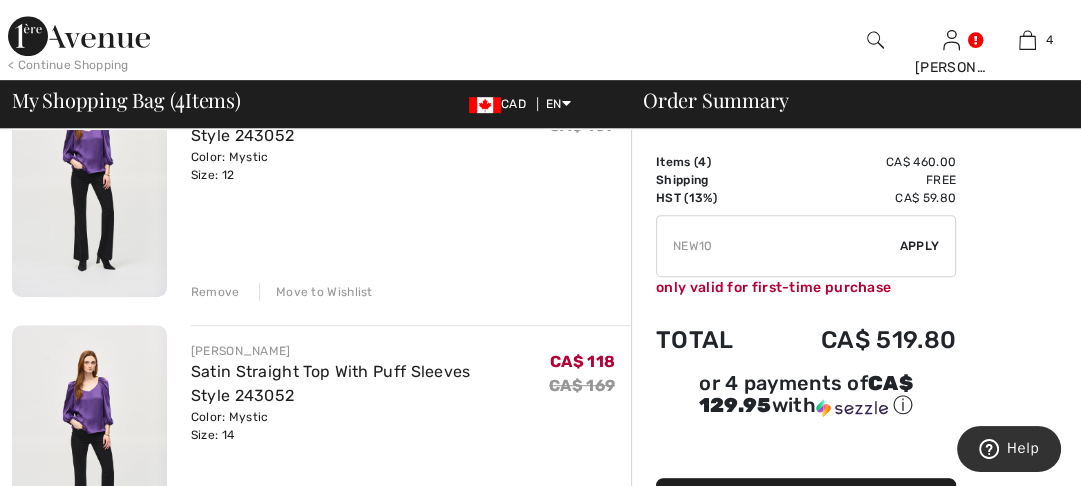 scroll, scrollTop: 720, scrollLeft: 0, axis: vertical 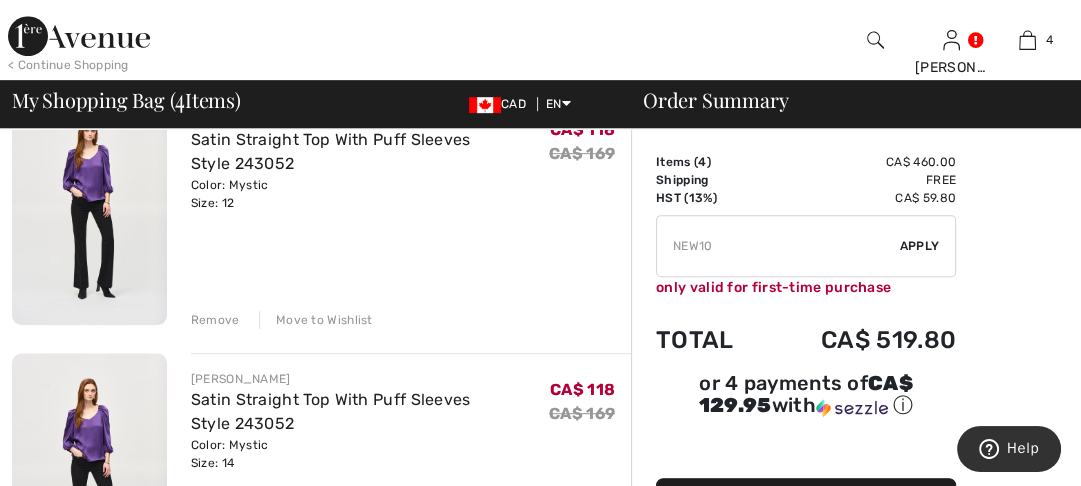 click on "Remove" at bounding box center [215, 320] 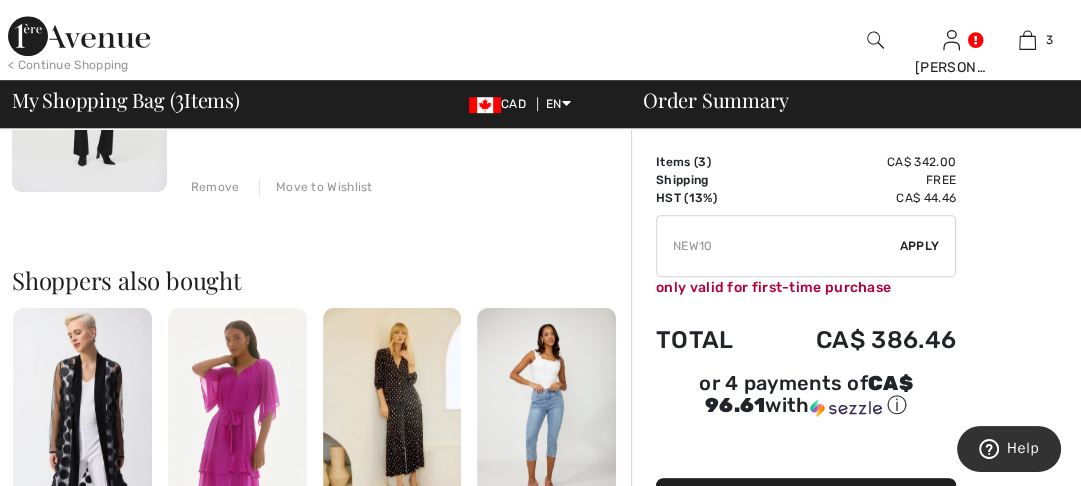 scroll, scrollTop: 933, scrollLeft: 0, axis: vertical 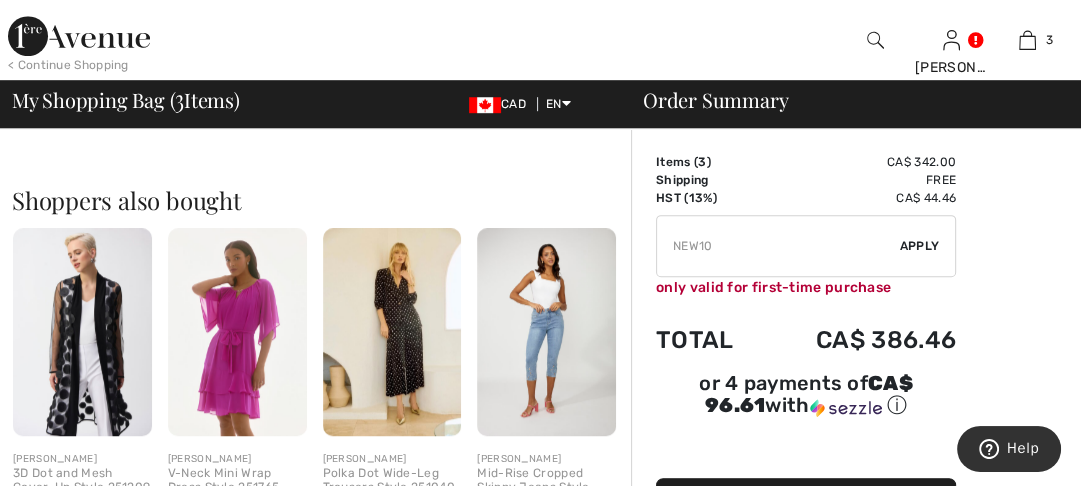 click at bounding box center [540, 1049] 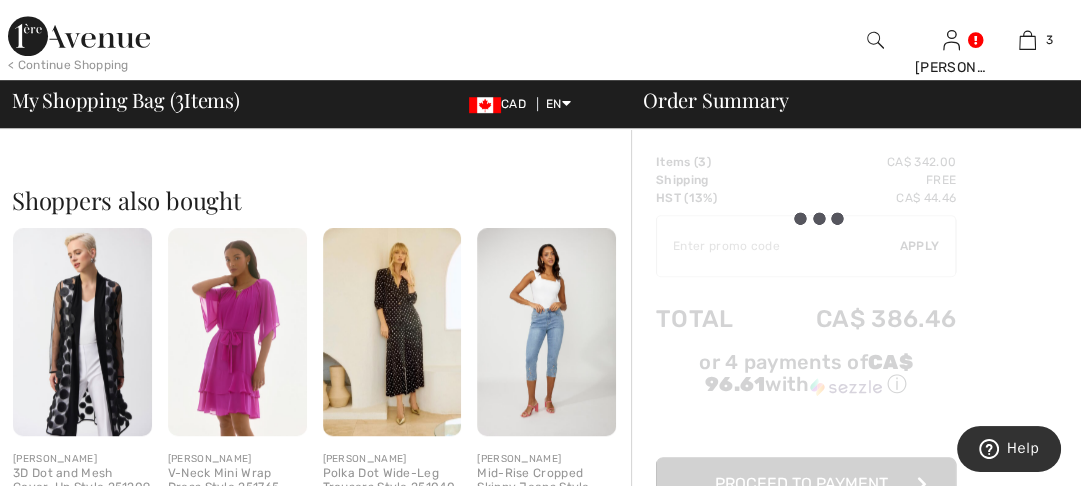 type on "NEW10" 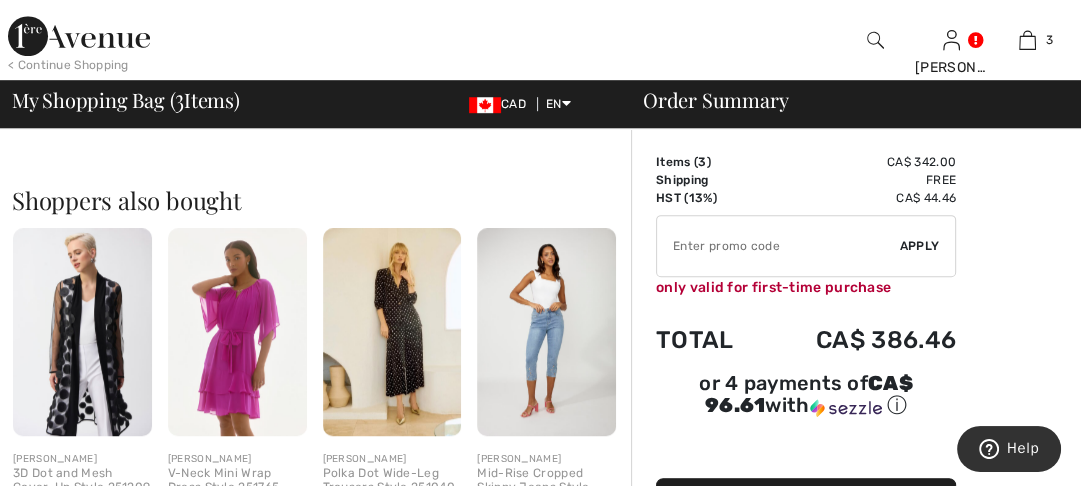 type on "NEW10" 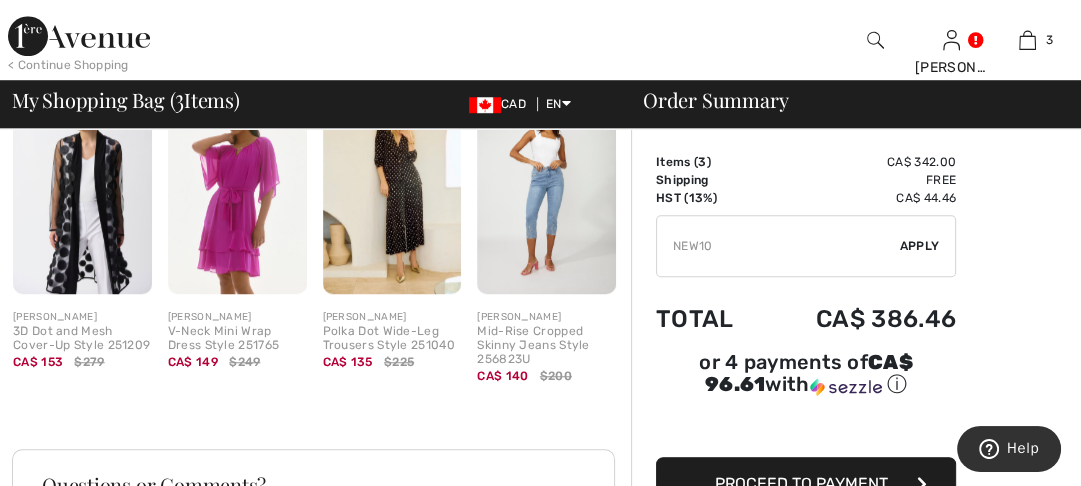 scroll, scrollTop: 853, scrollLeft: 0, axis: vertical 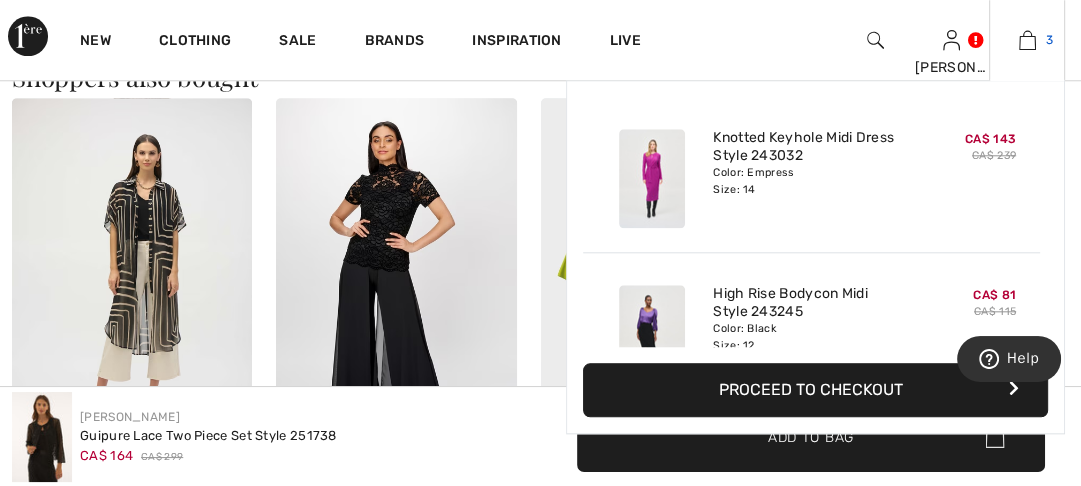 click on "3" at bounding box center [1027, 40] 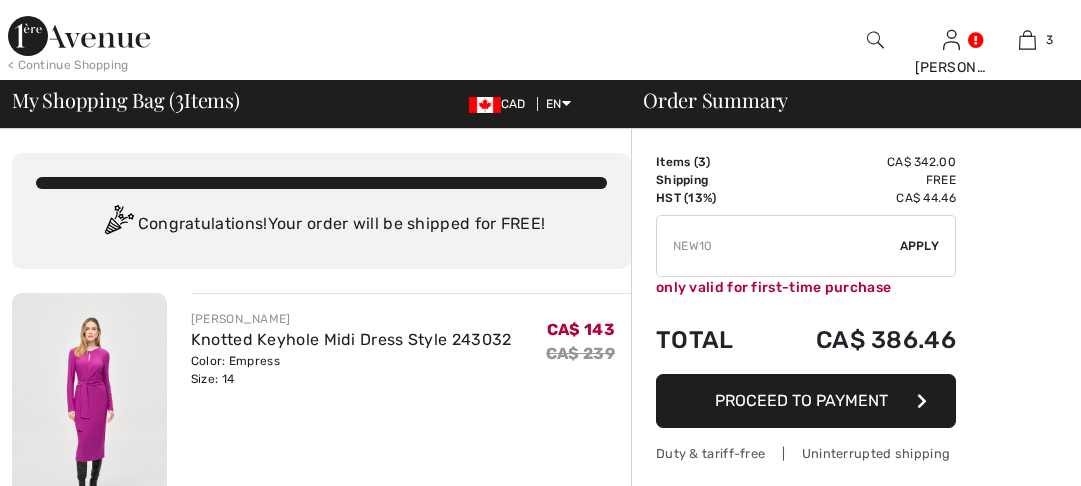 scroll, scrollTop: 0, scrollLeft: 0, axis: both 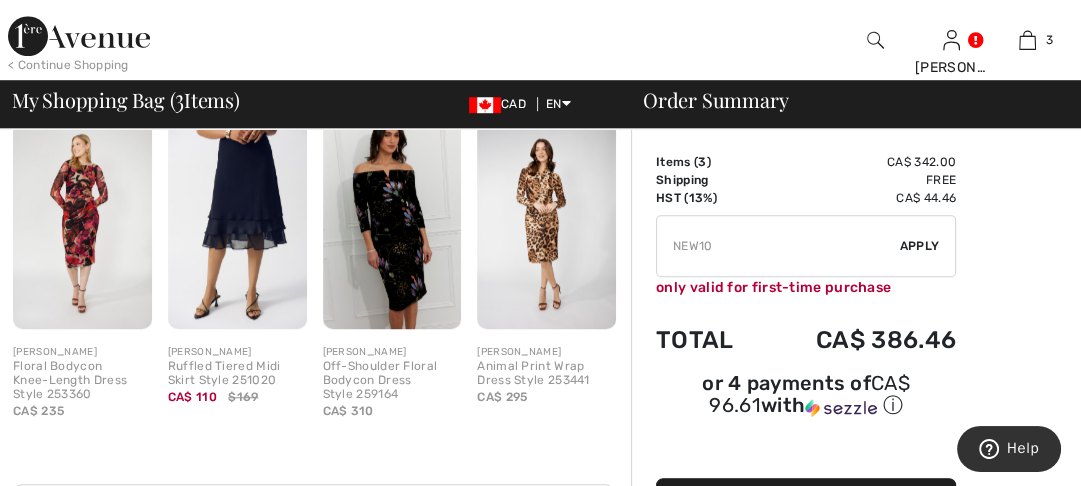 click on "Quick view
FRANK LYMAN
Off-Shoulder Floral Bodycon Dress Style 259164
CA$ 310" at bounding box center (392, 278) 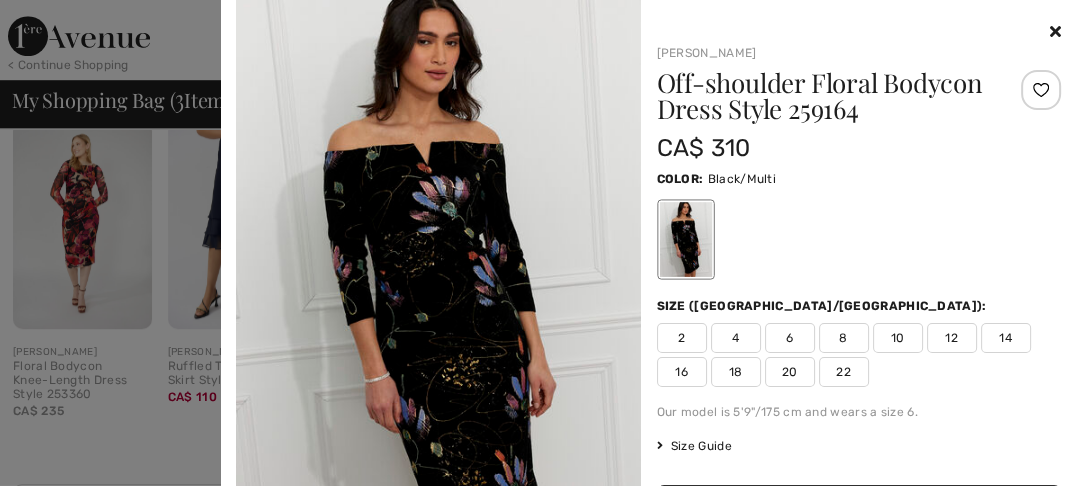 click at bounding box center (685, 239) 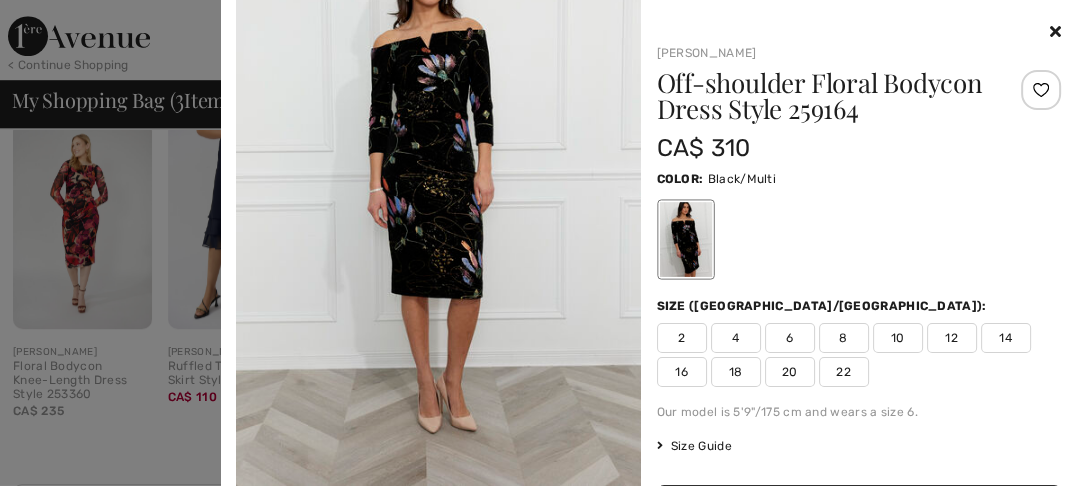 scroll, scrollTop: 2576, scrollLeft: 0, axis: vertical 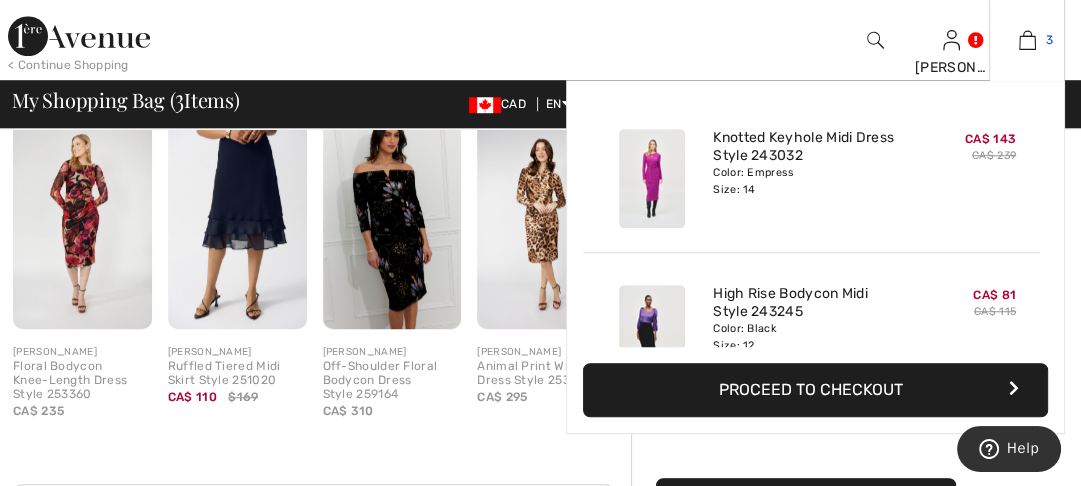 click on "3" at bounding box center (1027, 40) 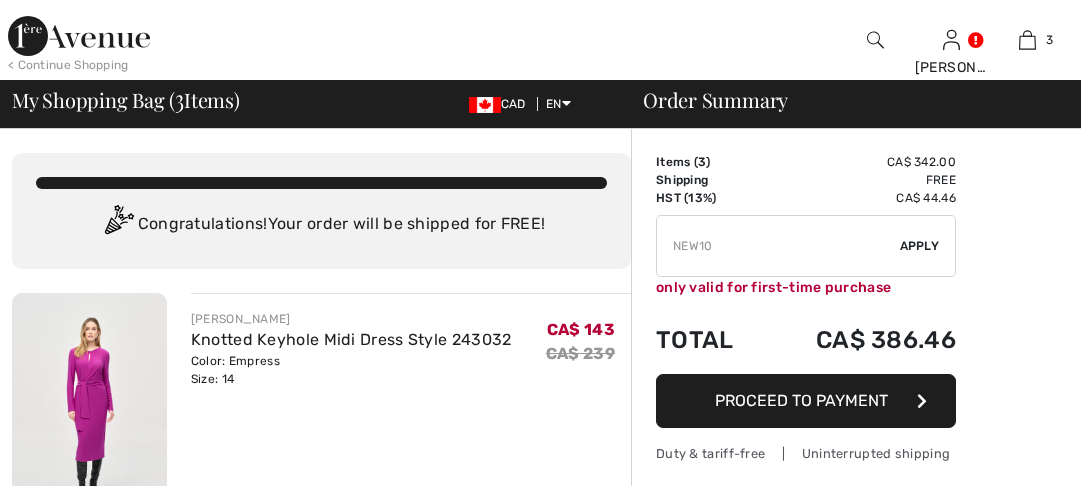 scroll, scrollTop: 0, scrollLeft: 0, axis: both 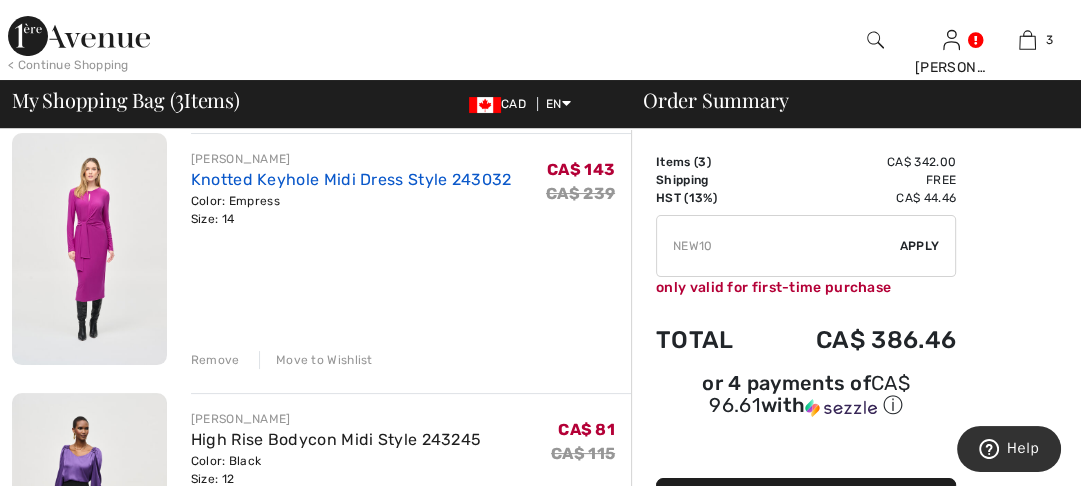 click on "Knotted Keyhole Midi Dress Style 243032" at bounding box center [351, 179] 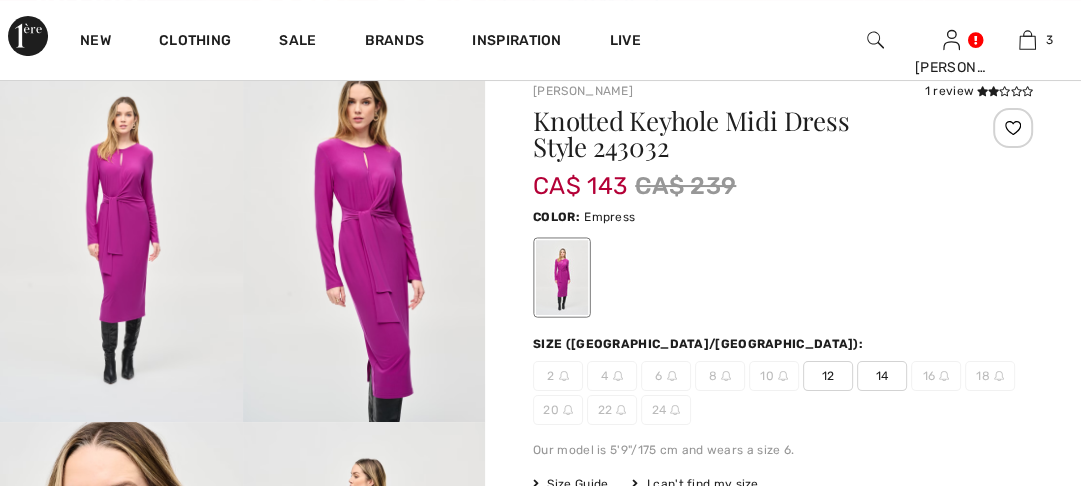 scroll, scrollTop: 160, scrollLeft: 0, axis: vertical 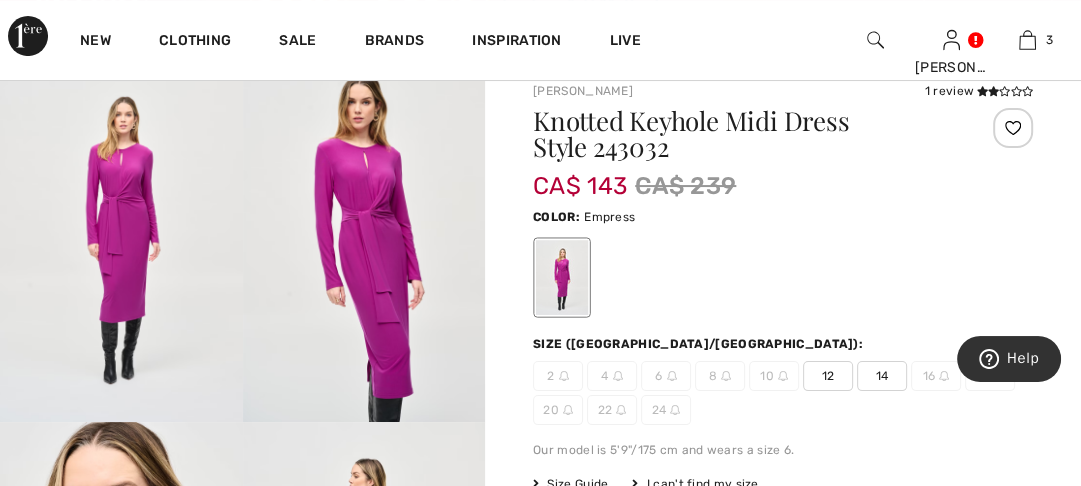 click at bounding box center [364, 240] 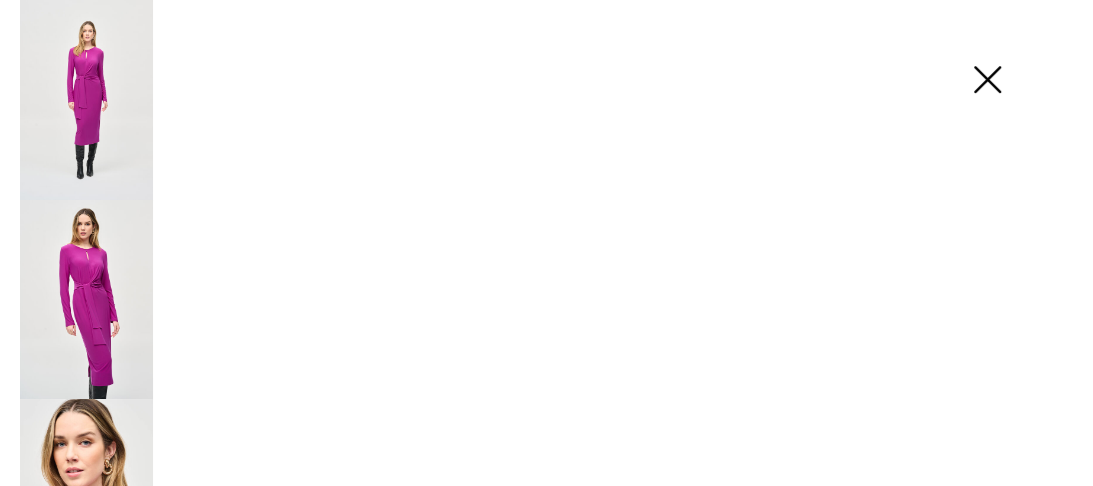 scroll, scrollTop: 161, scrollLeft: 0, axis: vertical 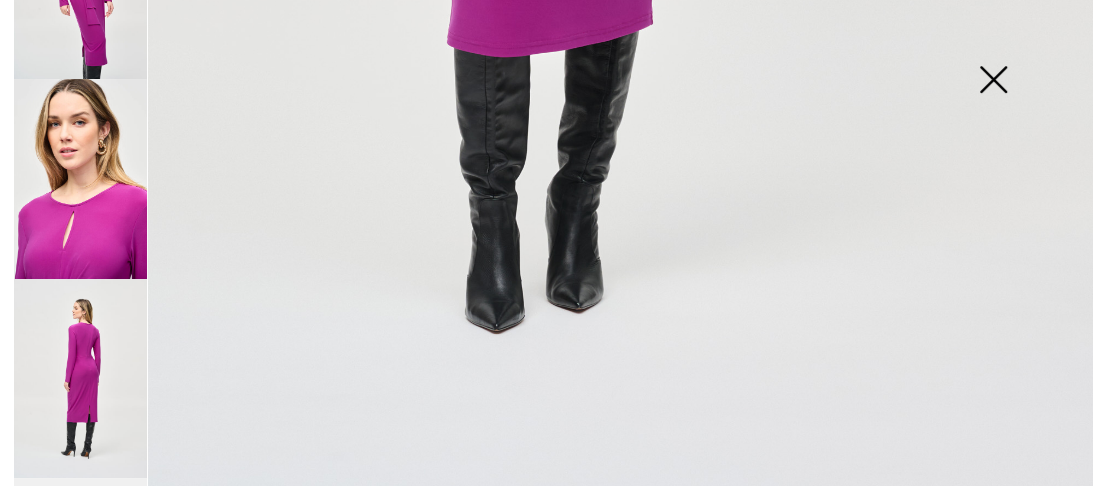 click at bounding box center [80, 379] 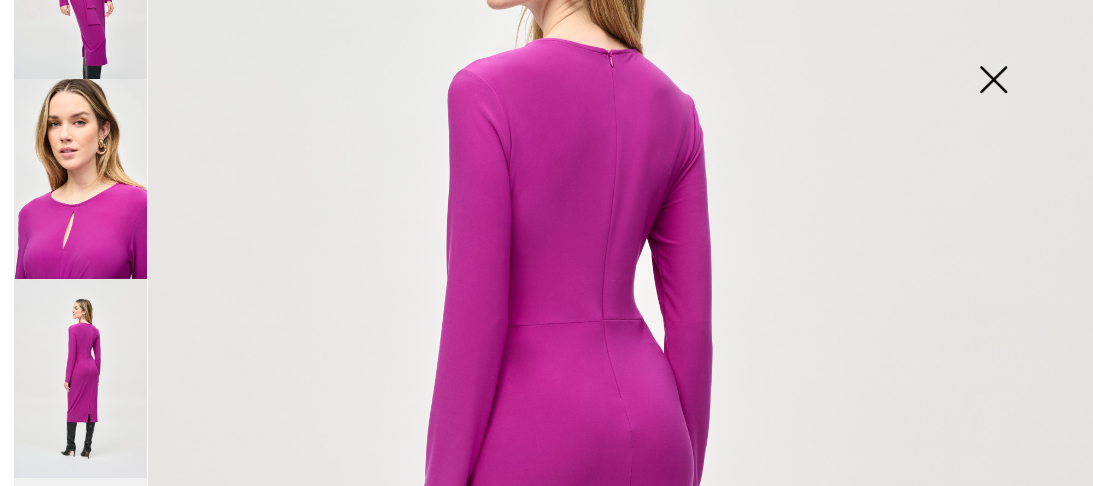 scroll, scrollTop: 256, scrollLeft: 0, axis: vertical 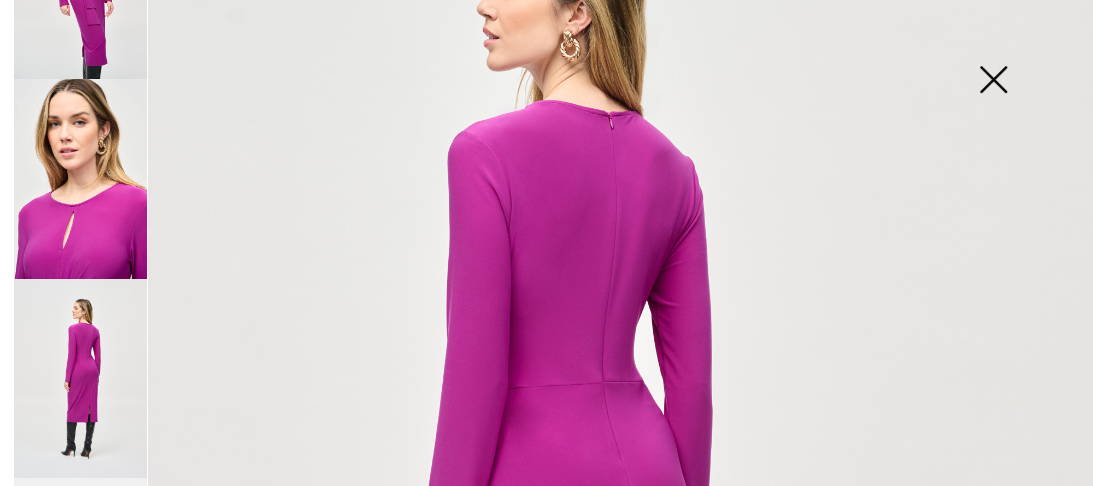 click at bounding box center [993, 81] 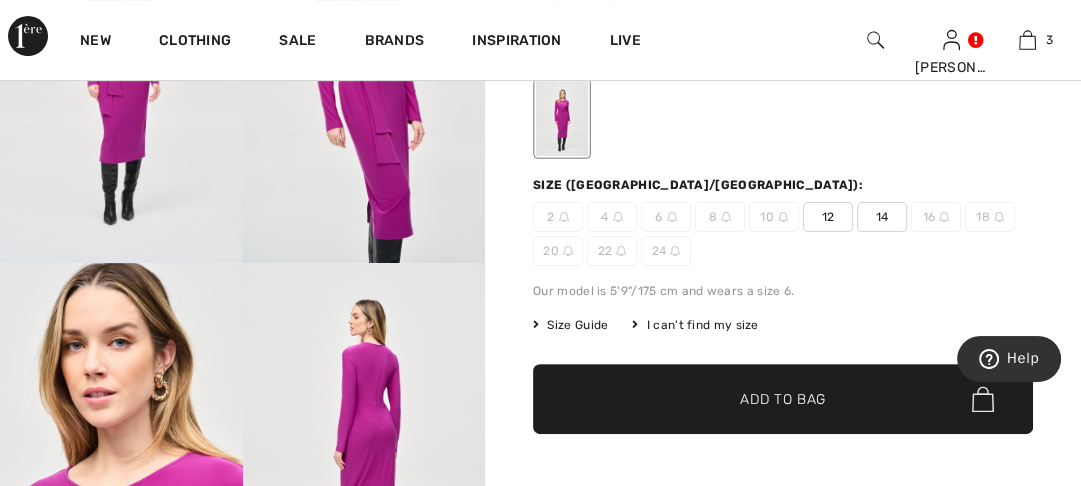 scroll, scrollTop: 320, scrollLeft: 0, axis: vertical 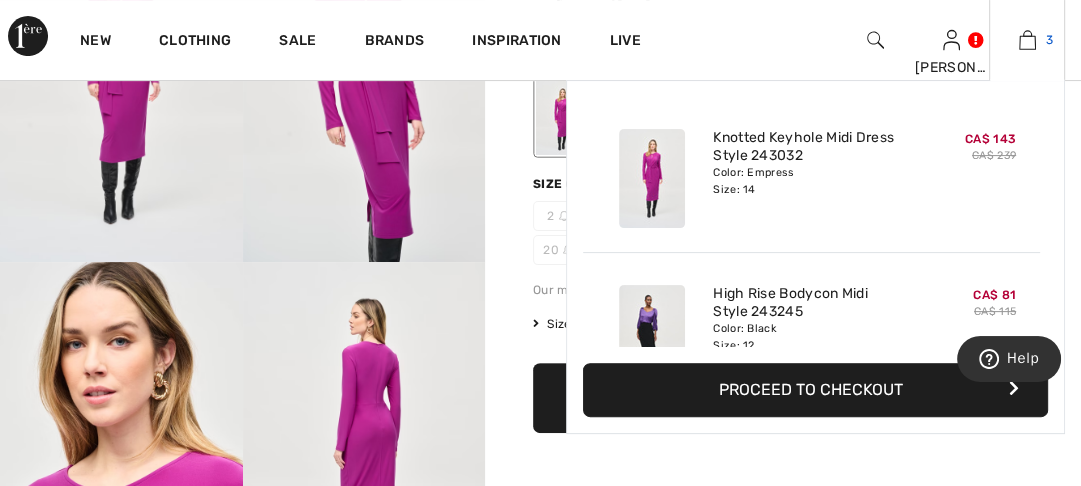 click at bounding box center (1027, 40) 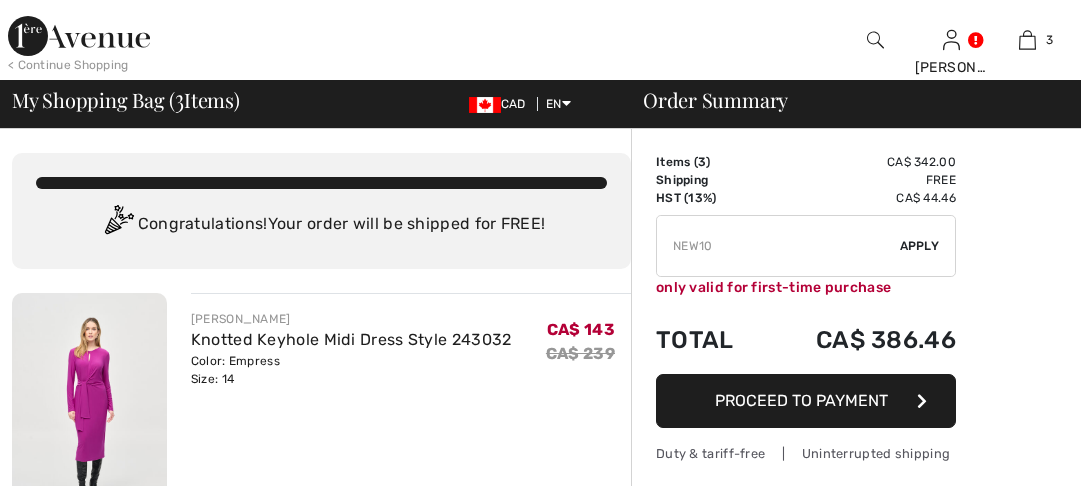 scroll, scrollTop: 240, scrollLeft: 0, axis: vertical 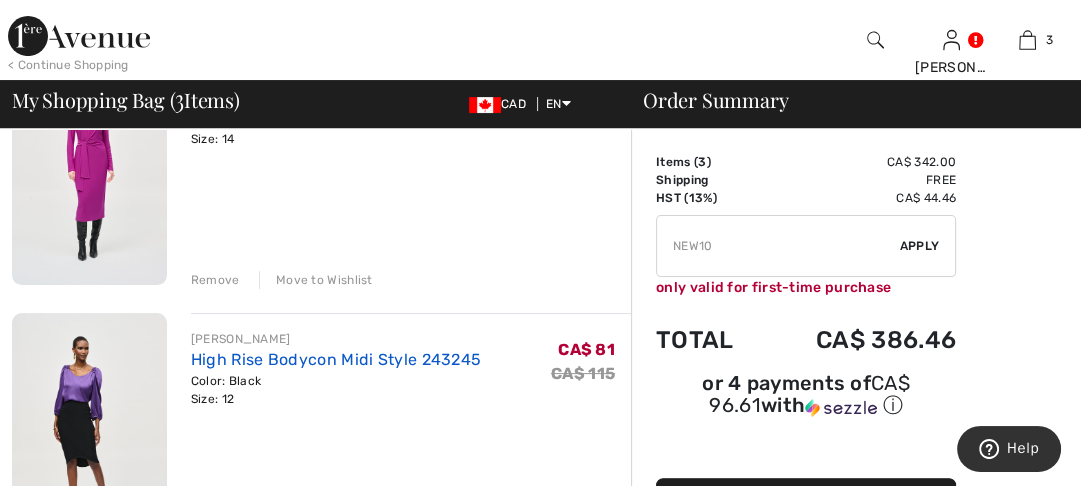 click on "High Rise Bodycon Midi Style 243245" at bounding box center [336, 359] 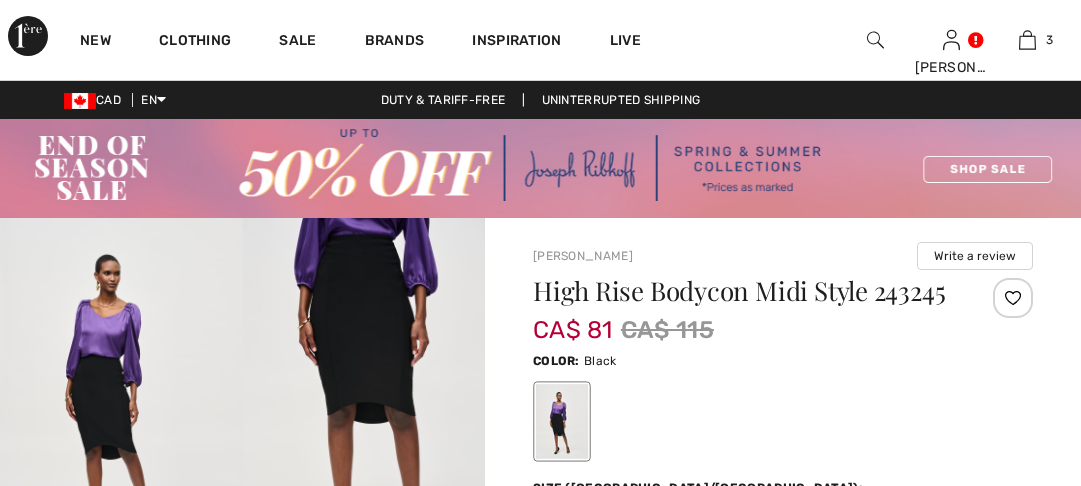 scroll, scrollTop: 0, scrollLeft: 0, axis: both 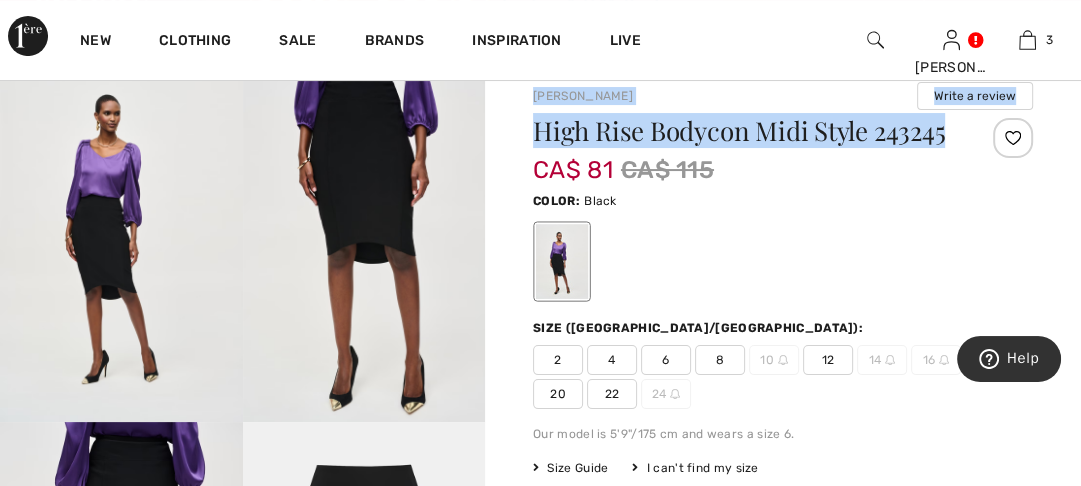 drag, startPoint x: 527, startPoint y: 88, endPoint x: 946, endPoint y: 130, distance: 421.09976 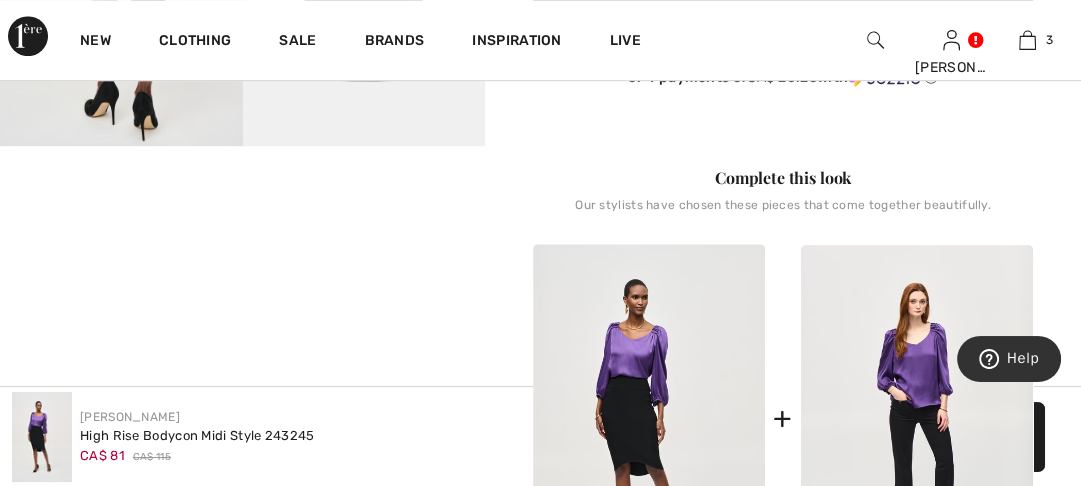 scroll, scrollTop: 880, scrollLeft: 0, axis: vertical 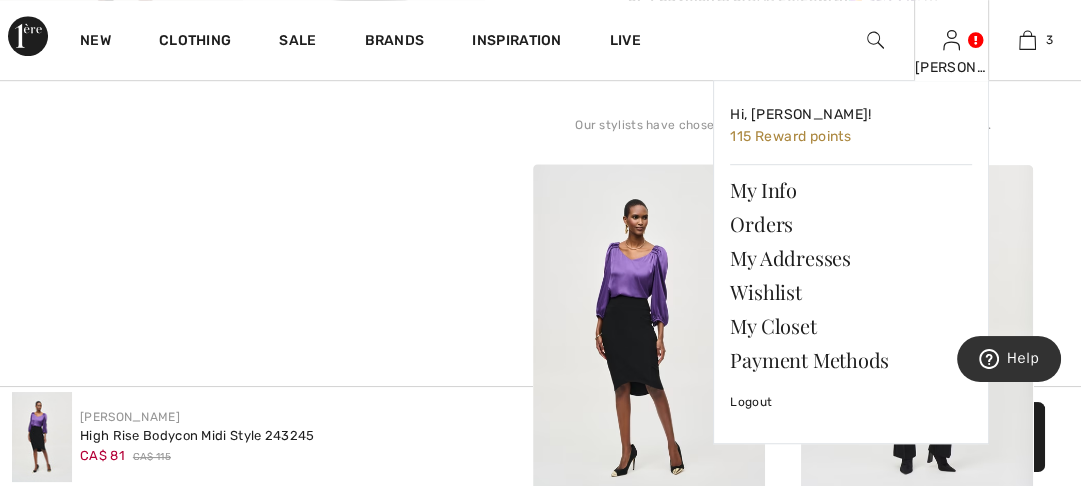 click at bounding box center (951, 39) 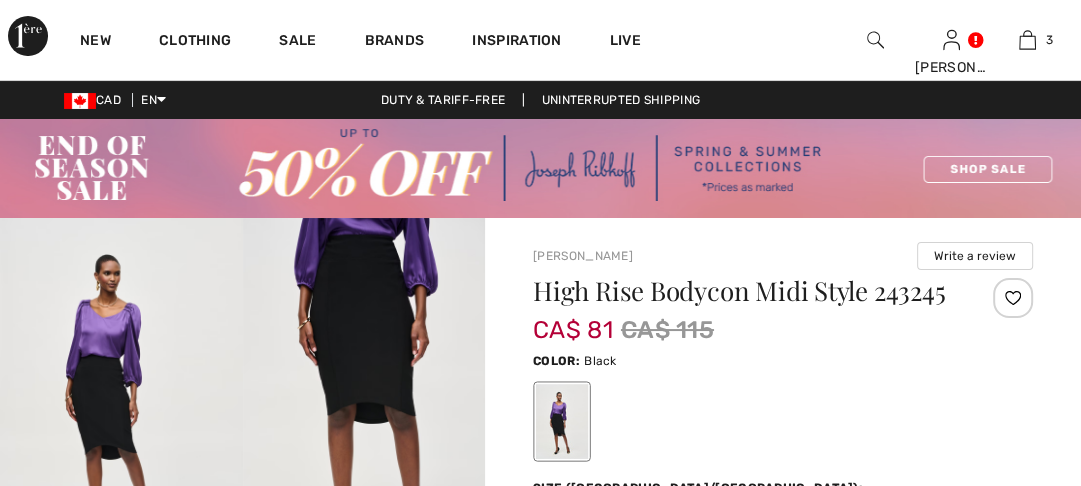 scroll, scrollTop: 160, scrollLeft: 0, axis: vertical 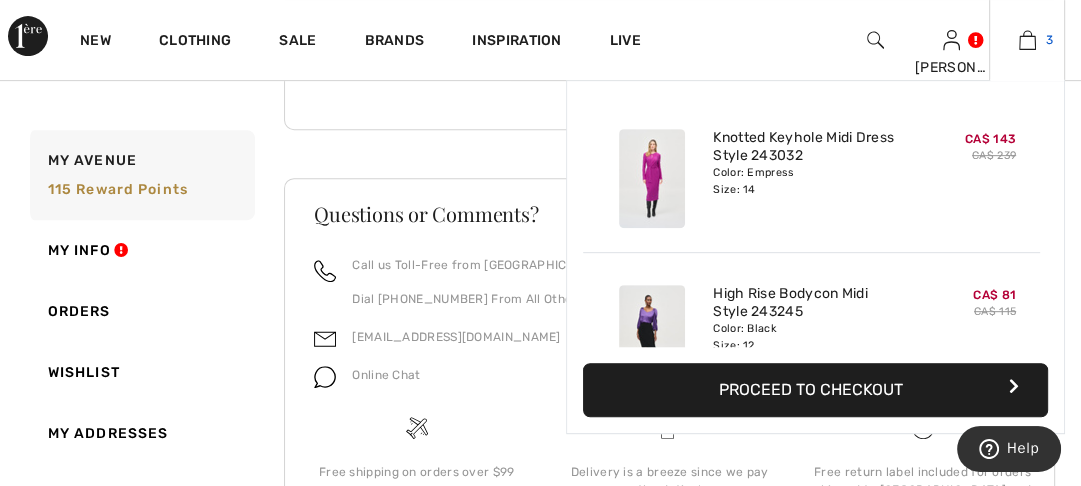 click at bounding box center (1027, 40) 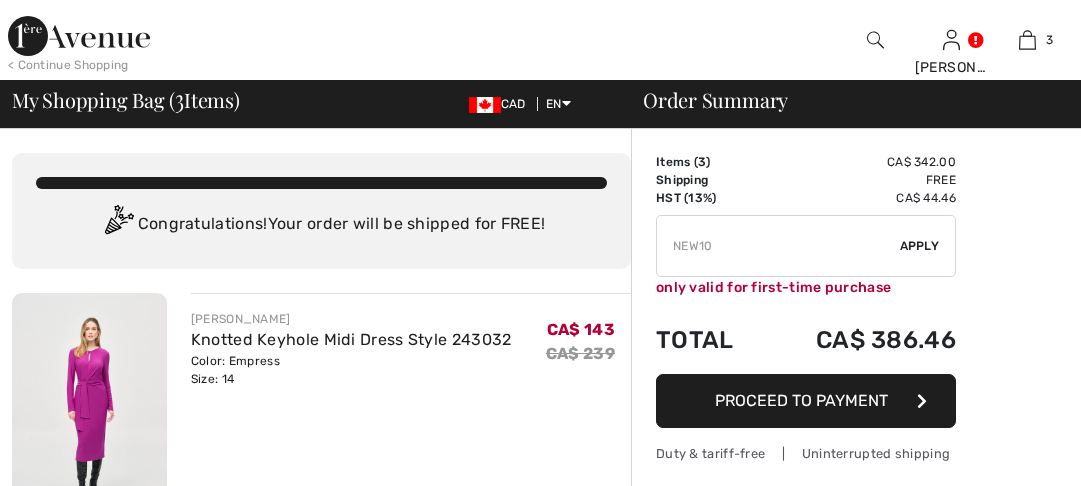 scroll, scrollTop: 0, scrollLeft: 0, axis: both 